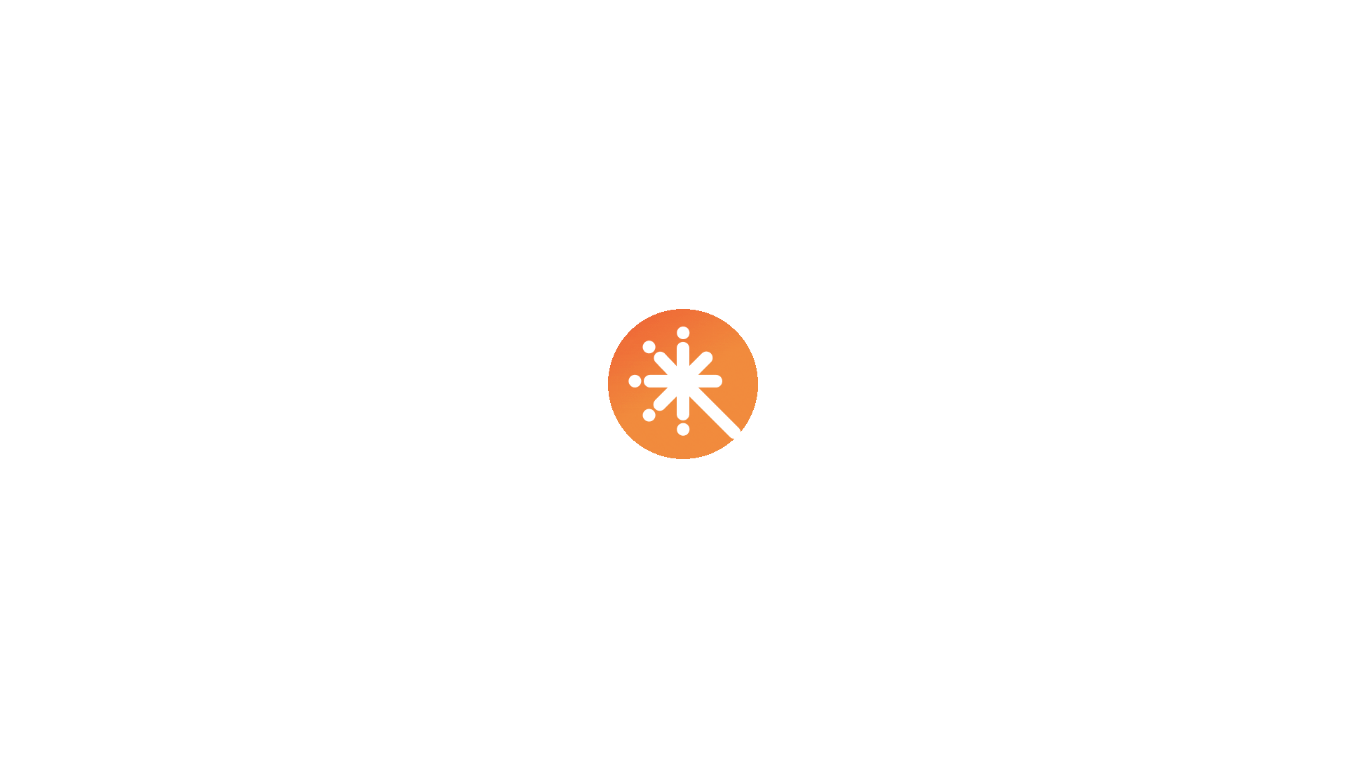 scroll, scrollTop: 0, scrollLeft: 0, axis: both 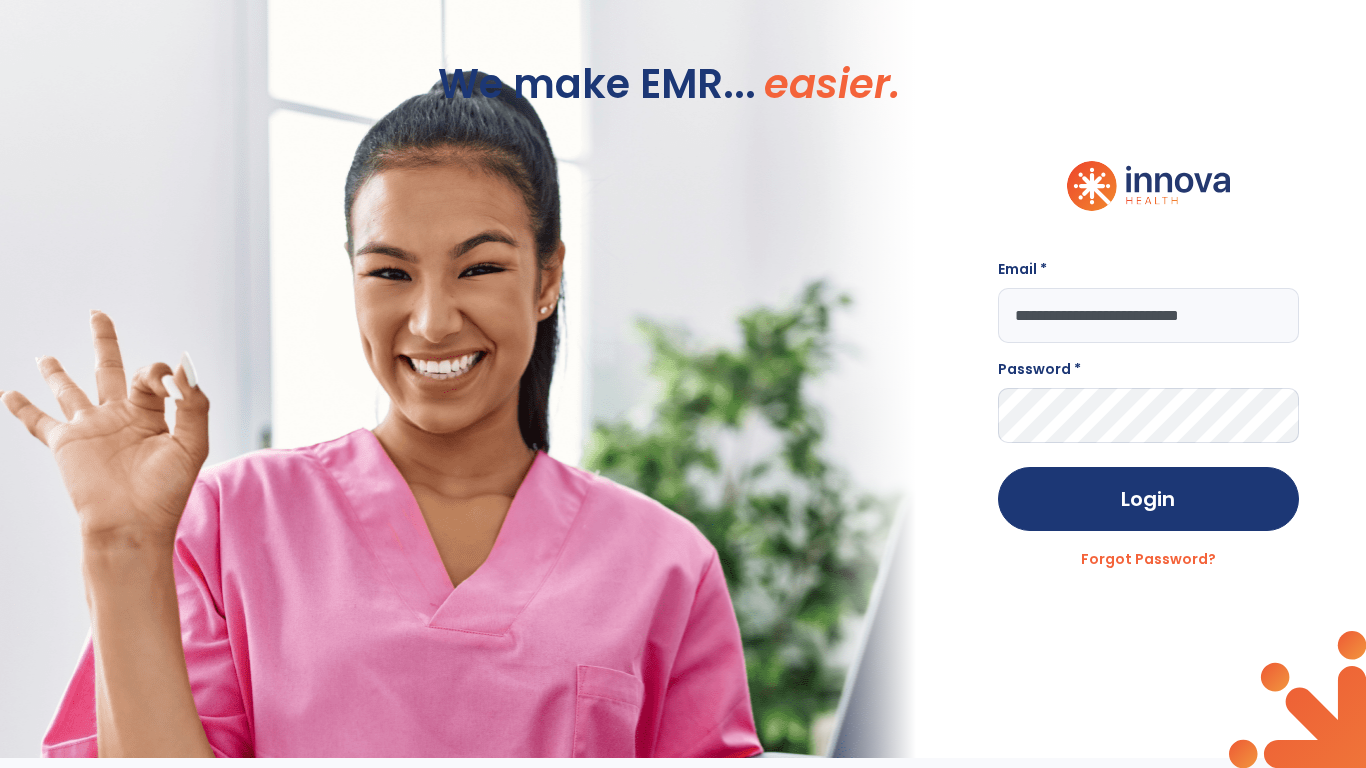type on "**********" 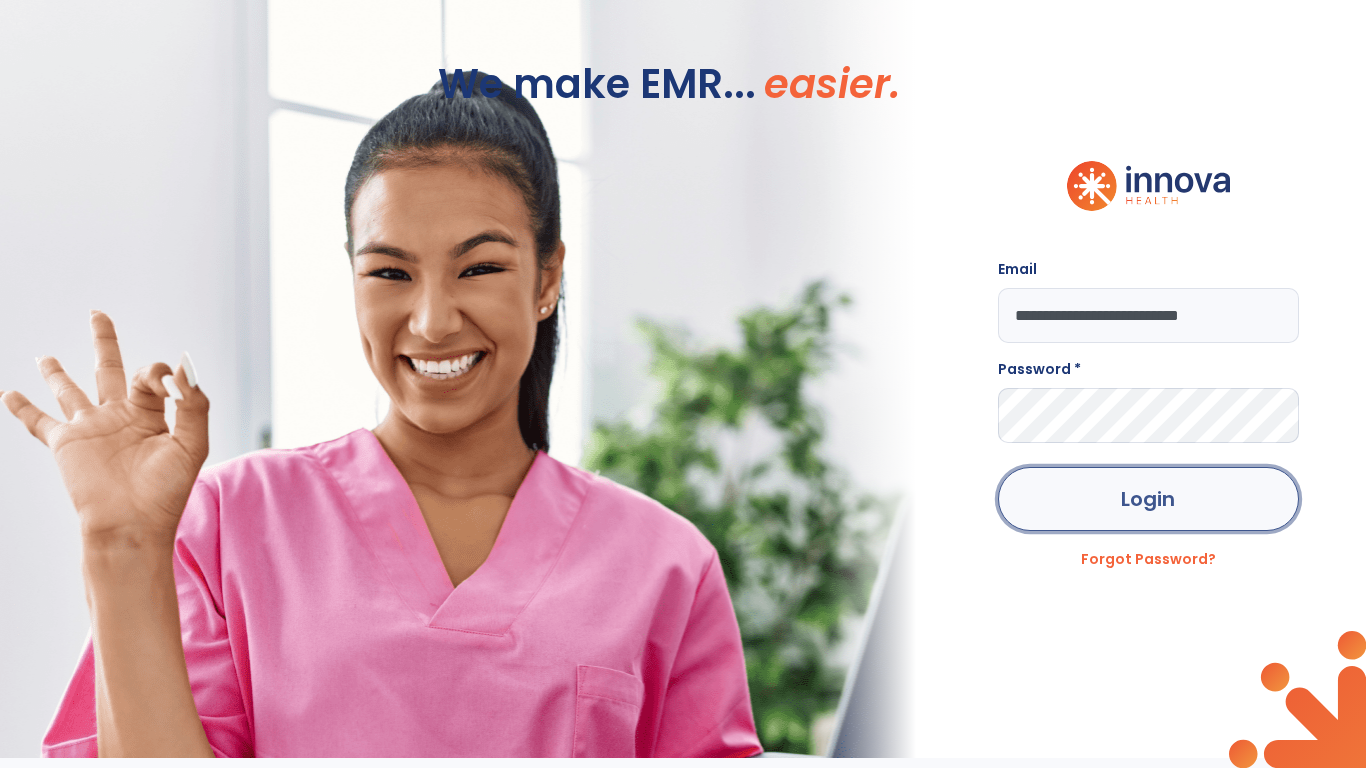 click on "Login" 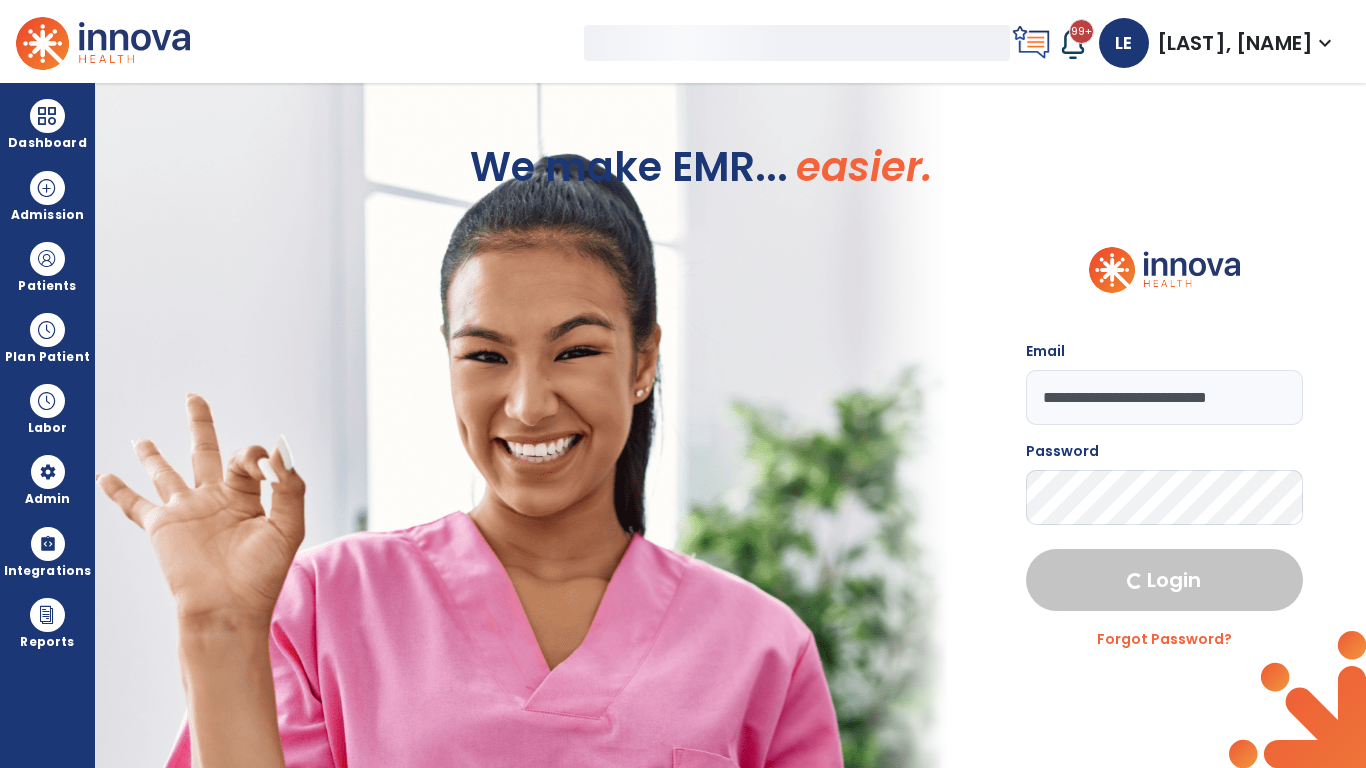 select on "***" 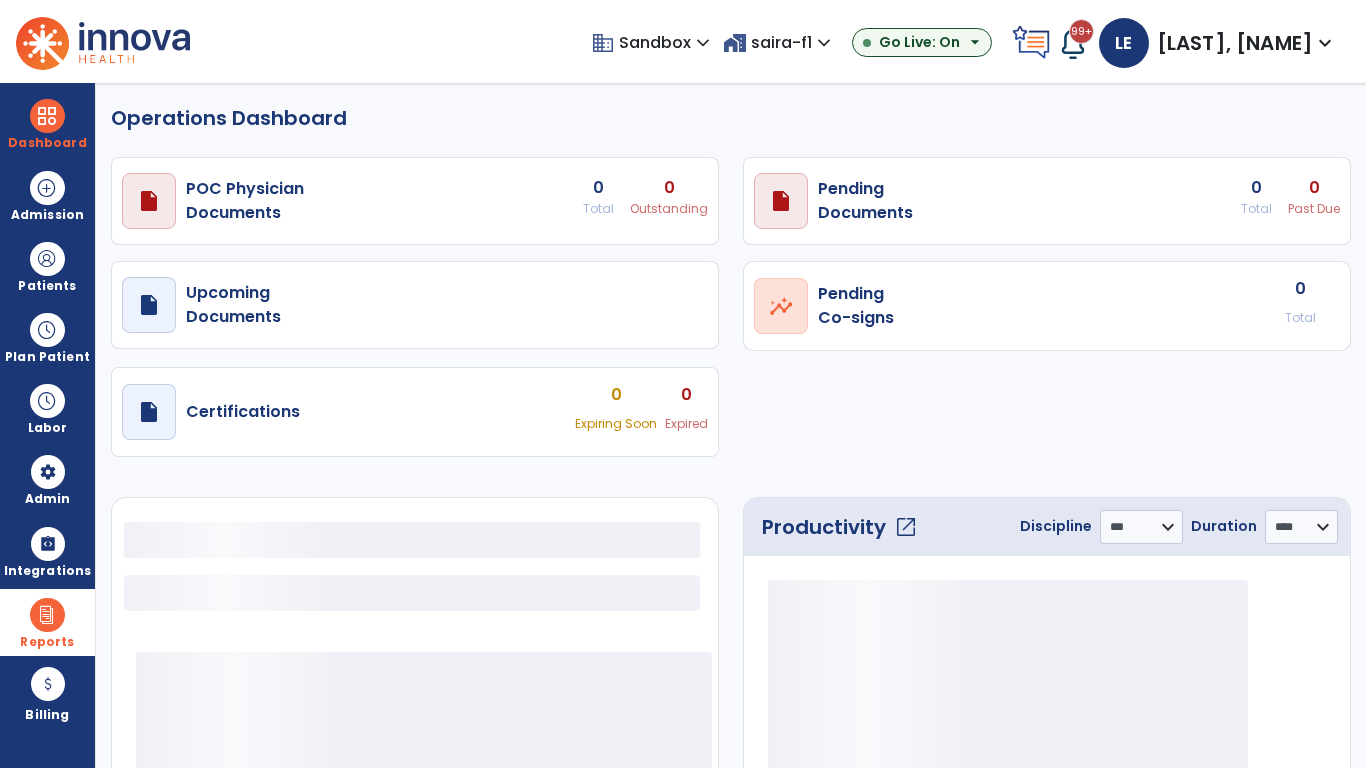 click at bounding box center [47, 615] 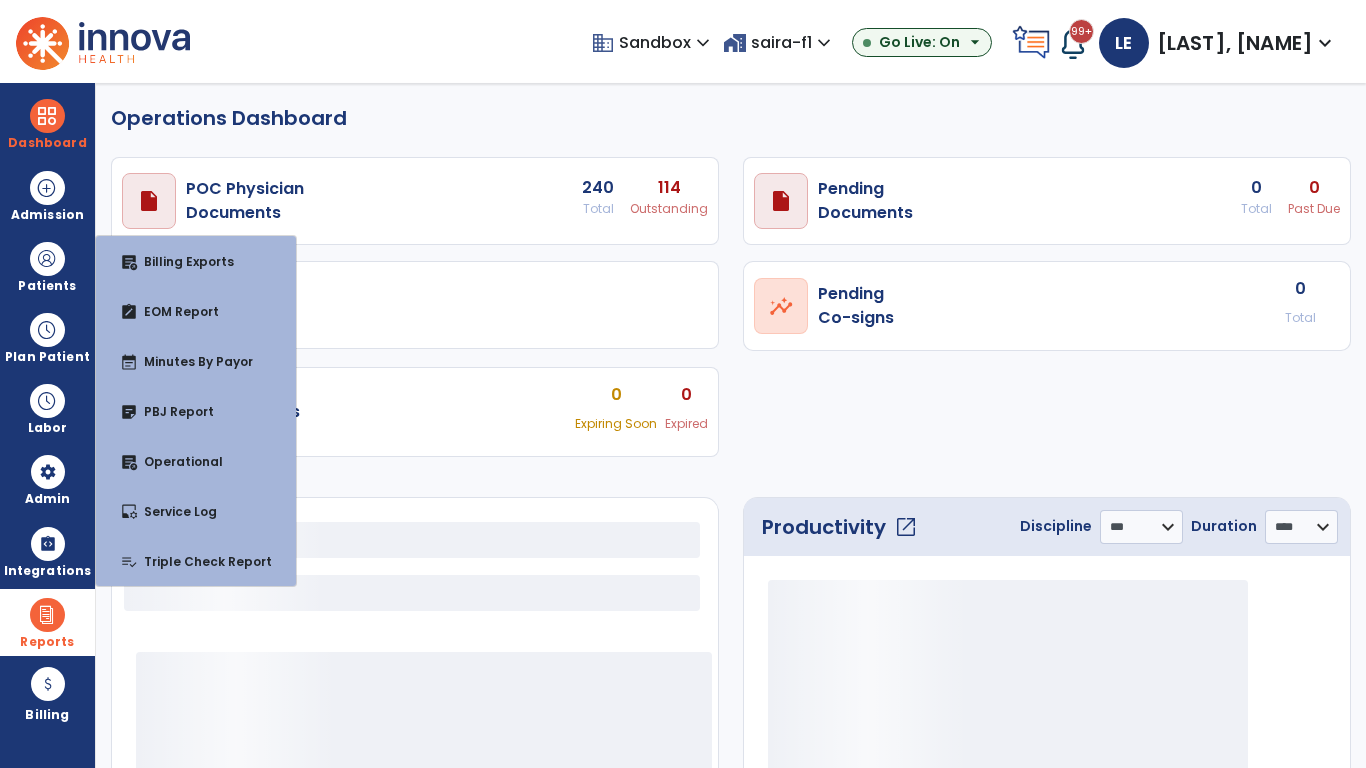 select on "***" 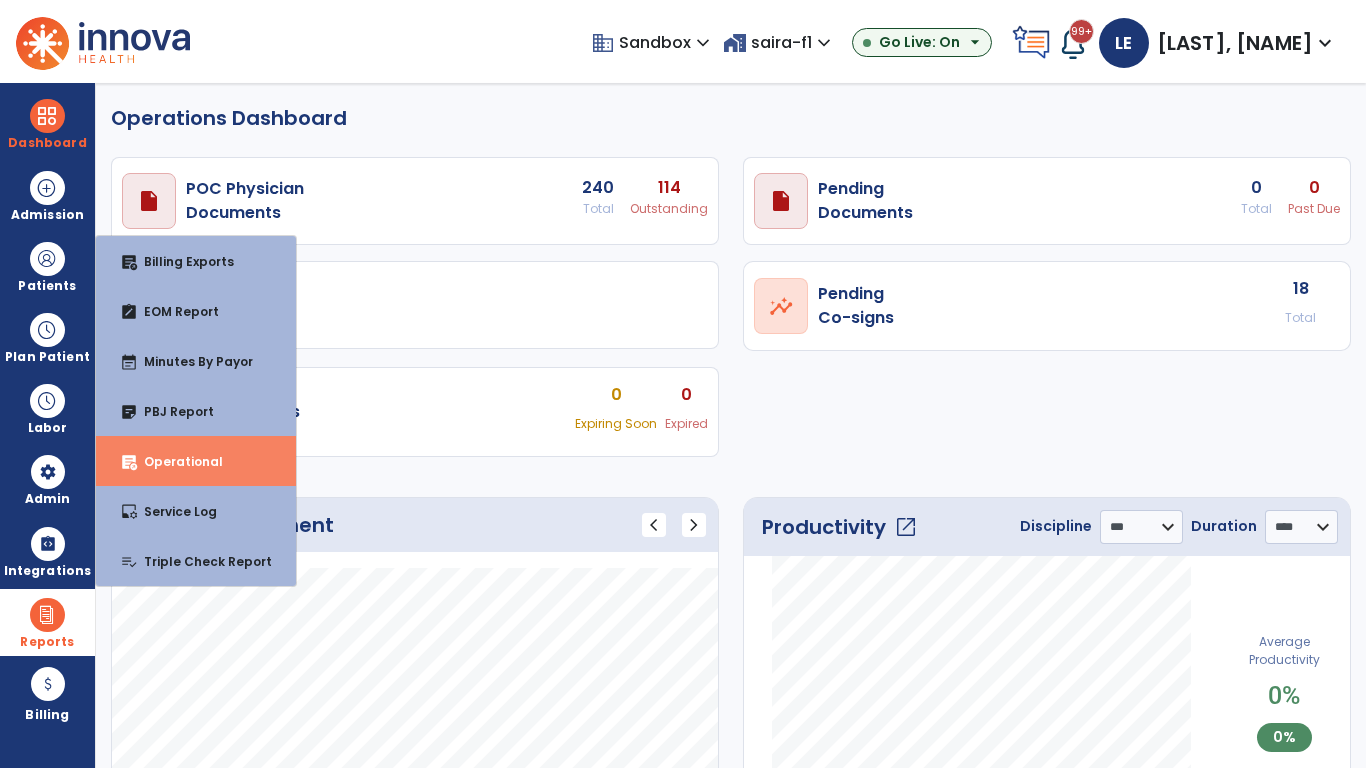 click on "Operational" at bounding box center (175, 461) 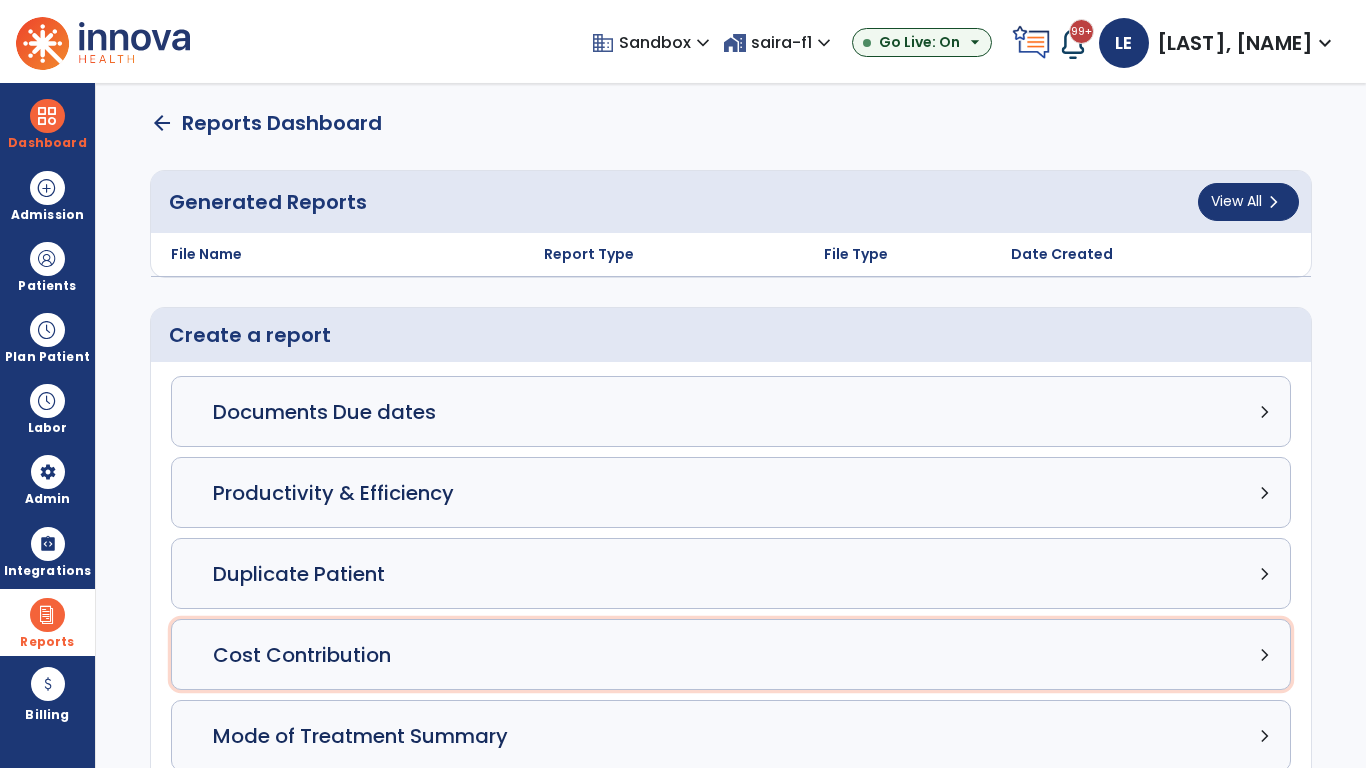click on "Cost Contribution chevron_right" 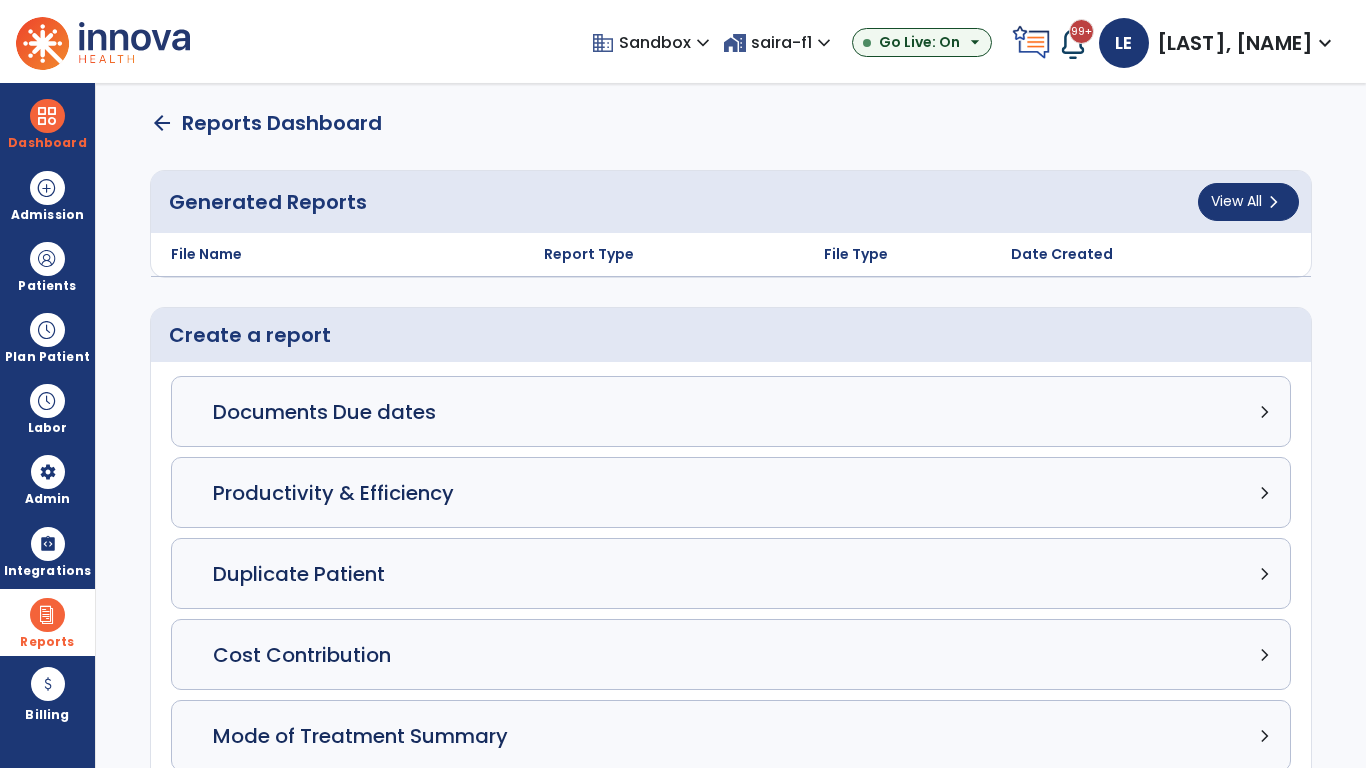 select on "*****" 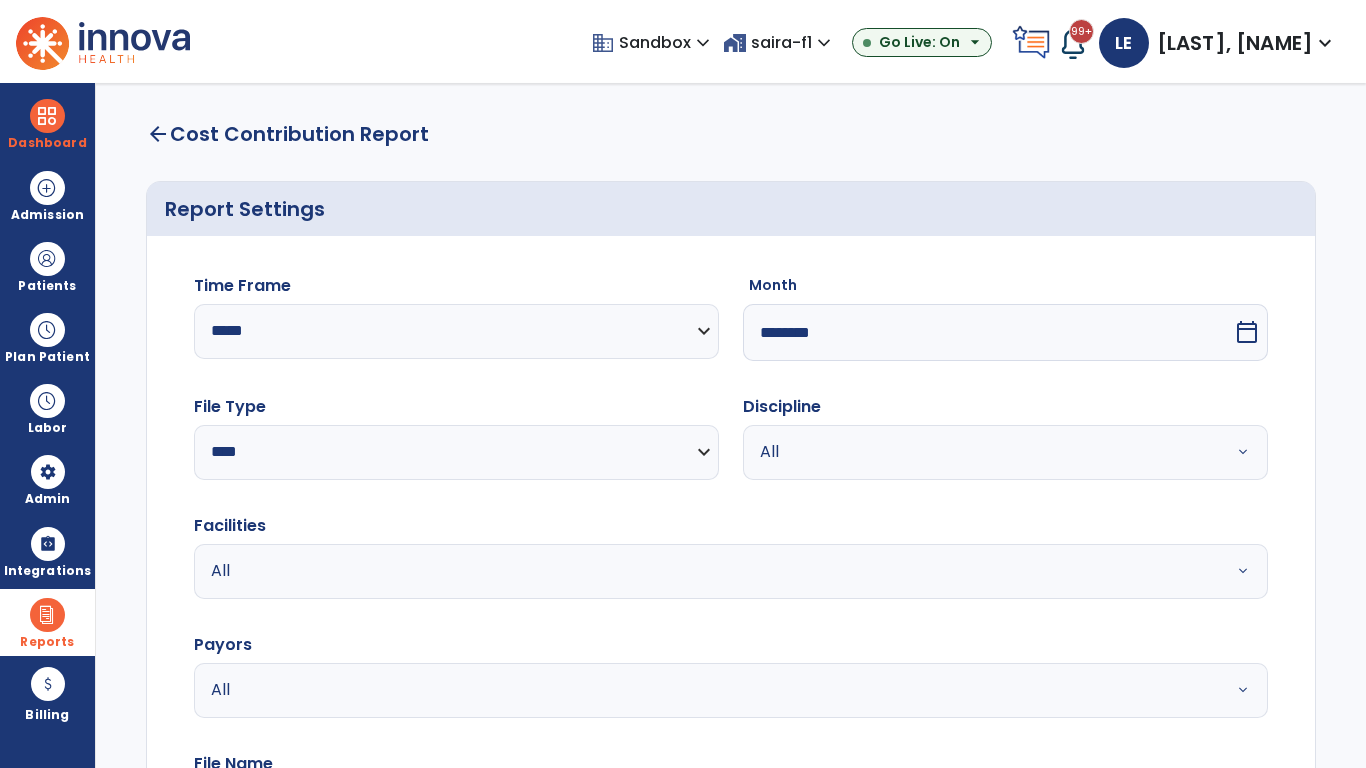 select on "*****" 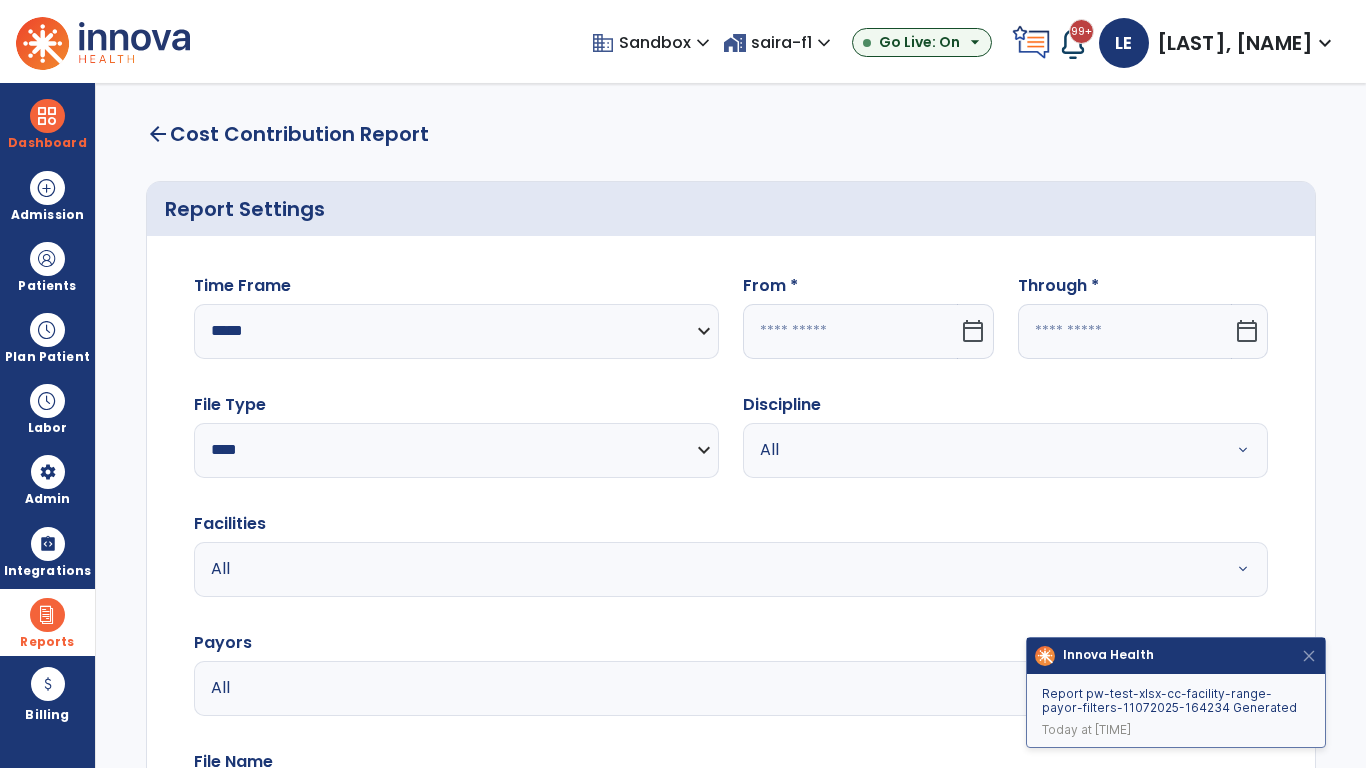 click 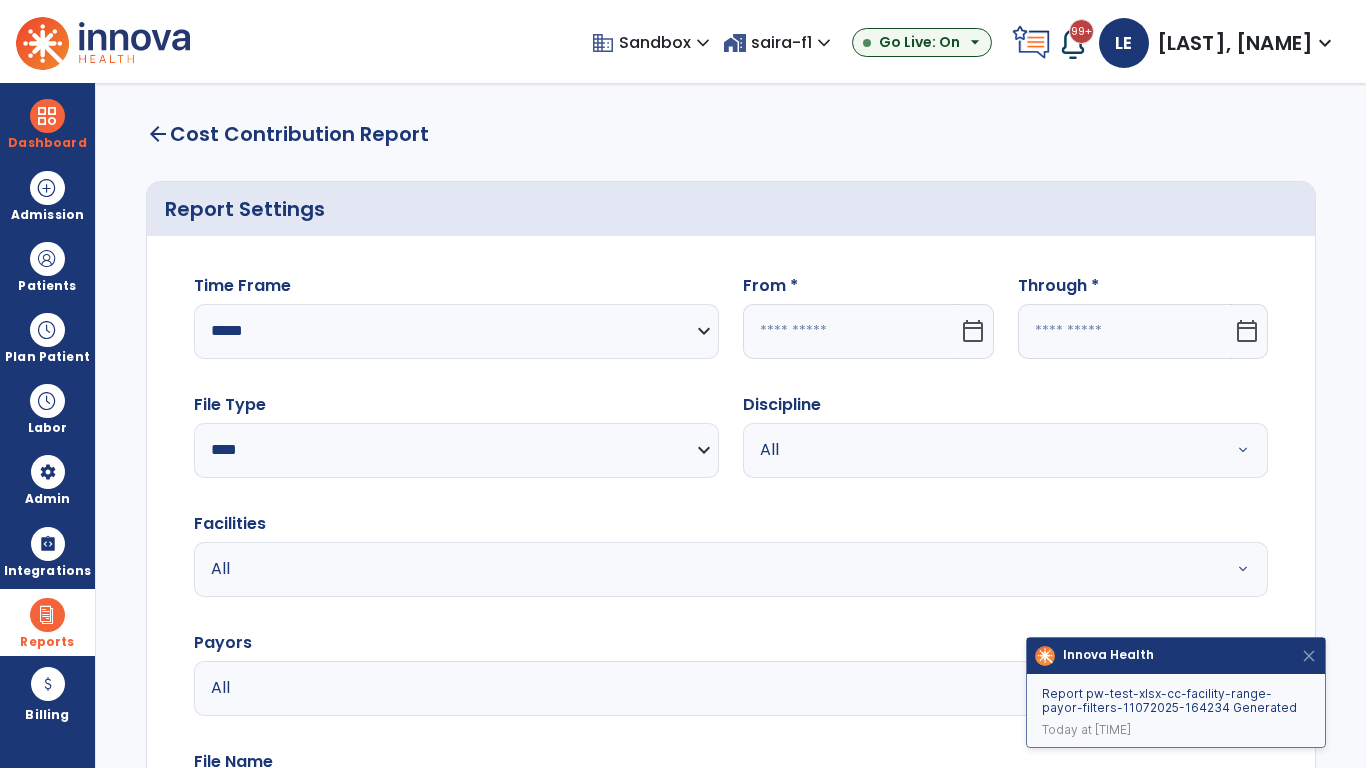 select on "*" 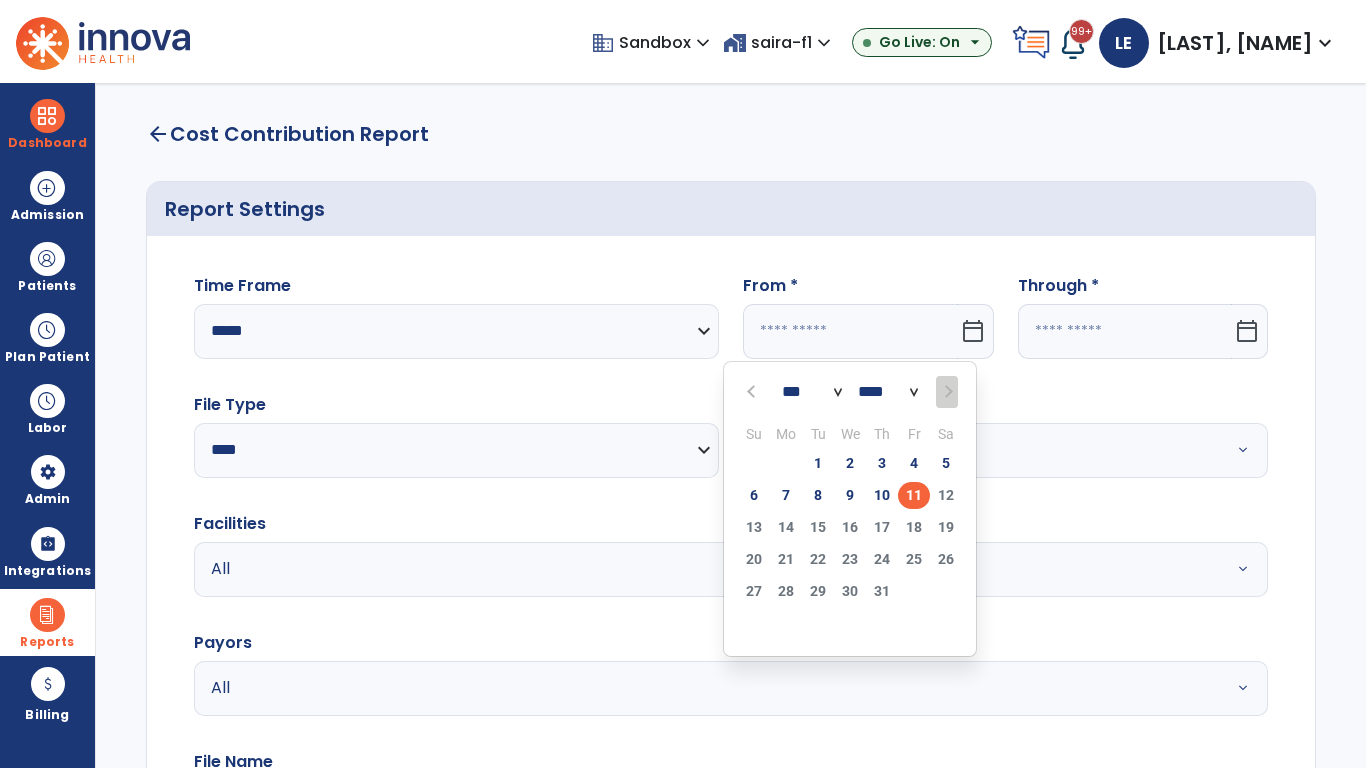 select on "****" 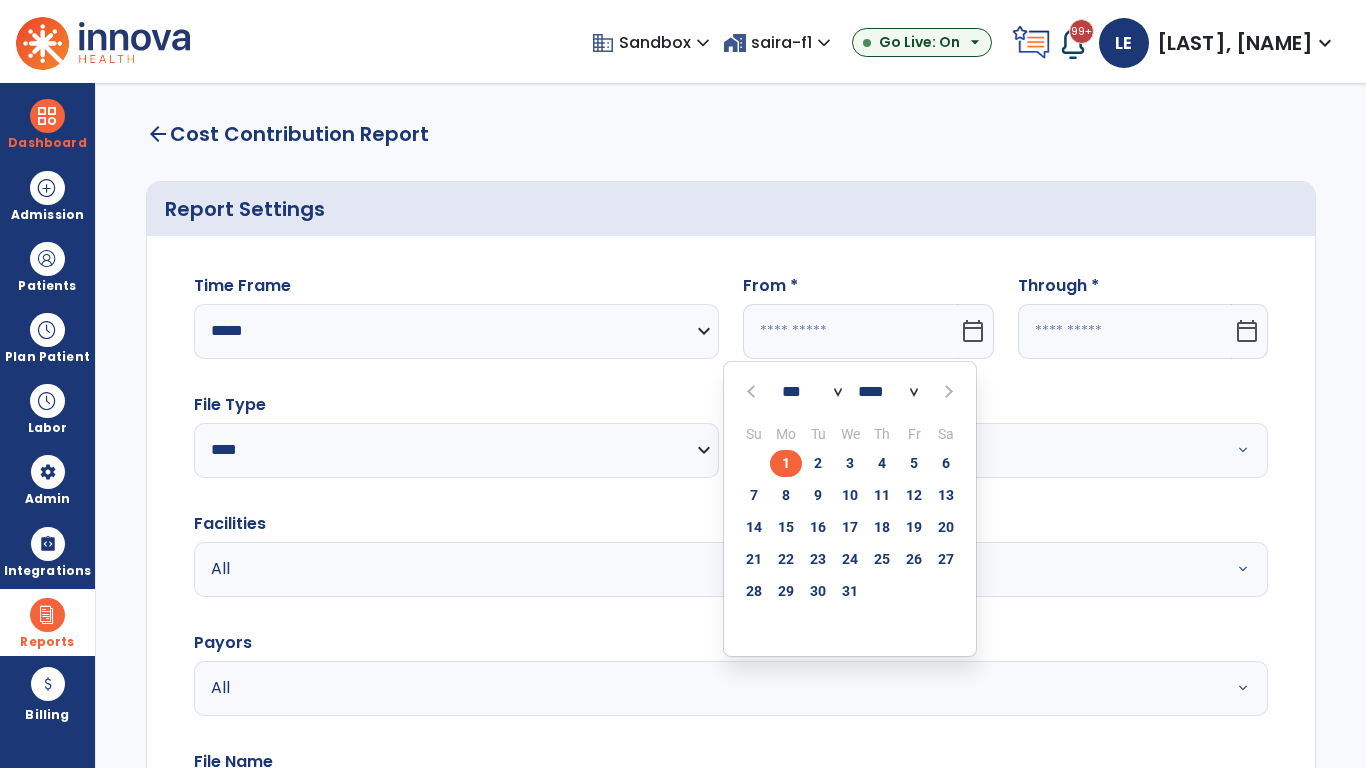 select on "**" 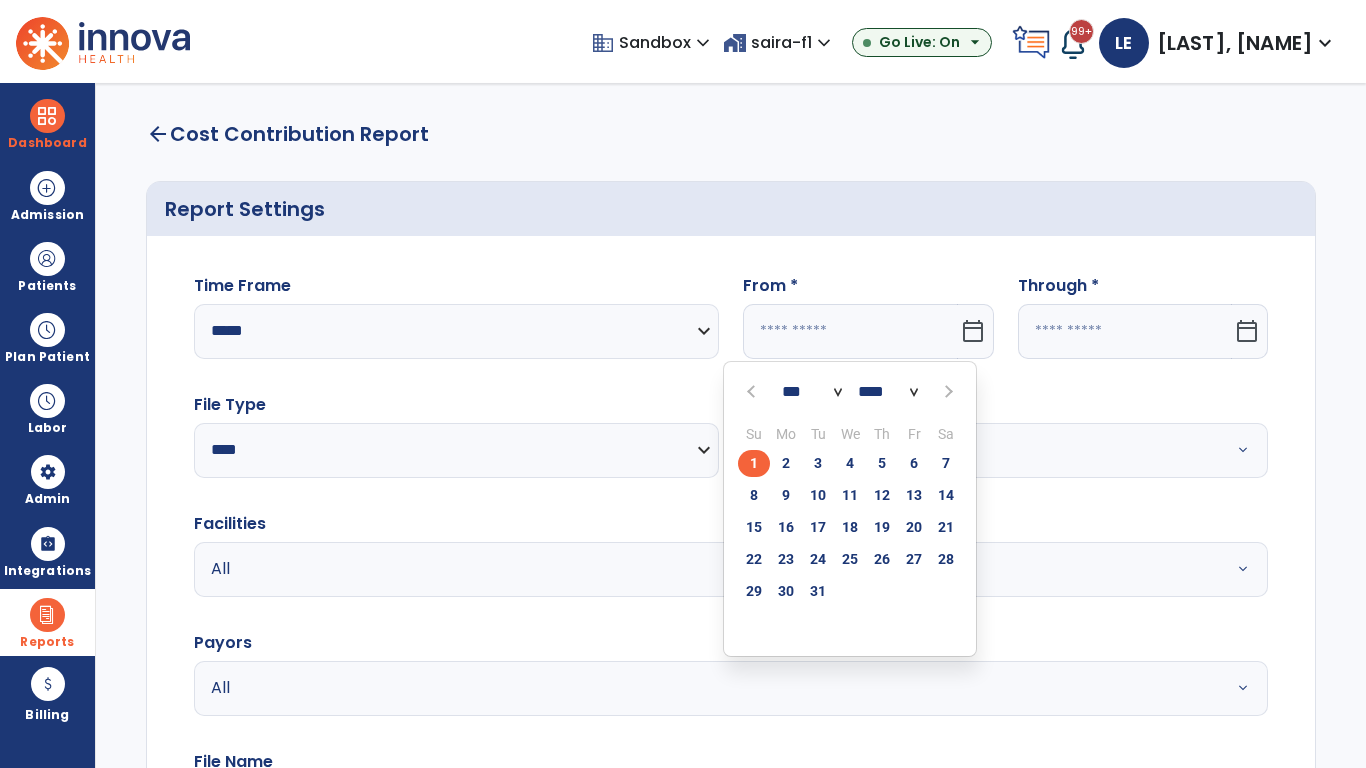 click on "1" 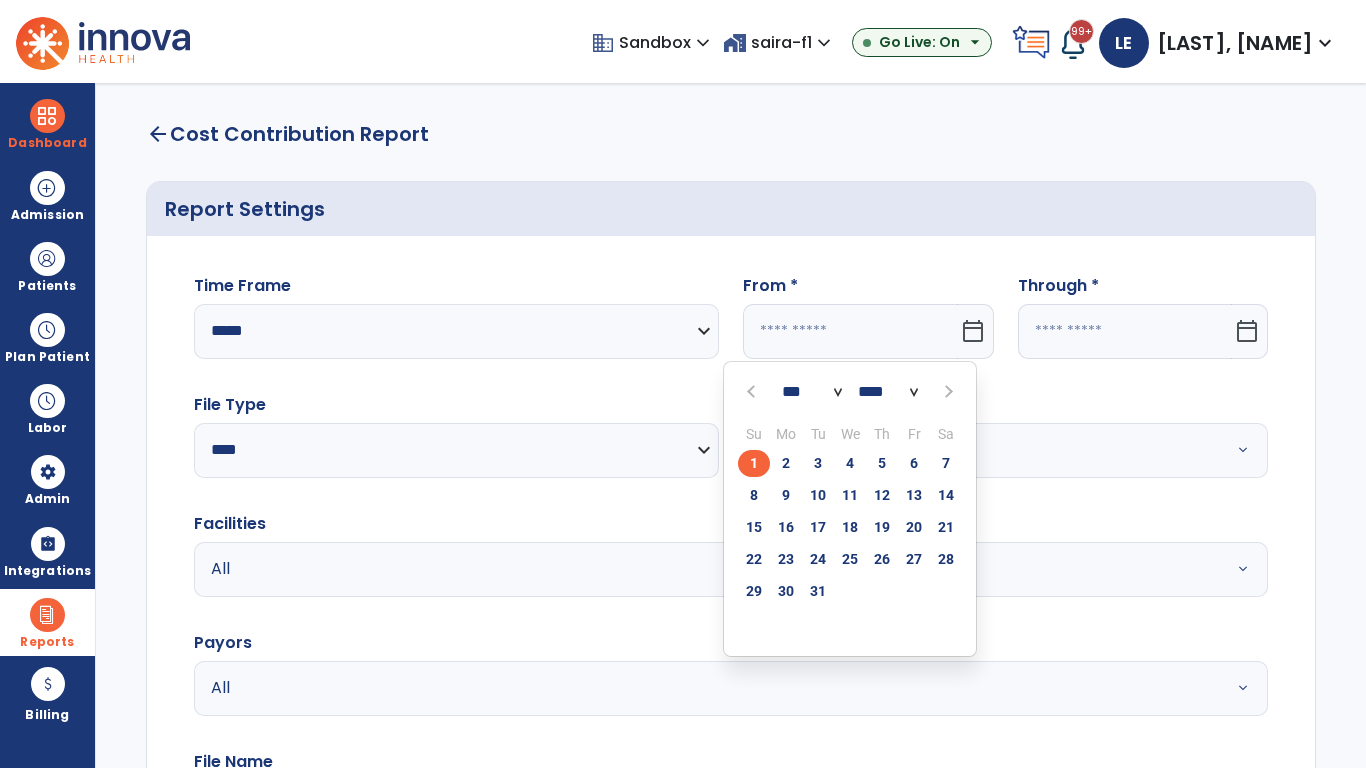 type on "**********" 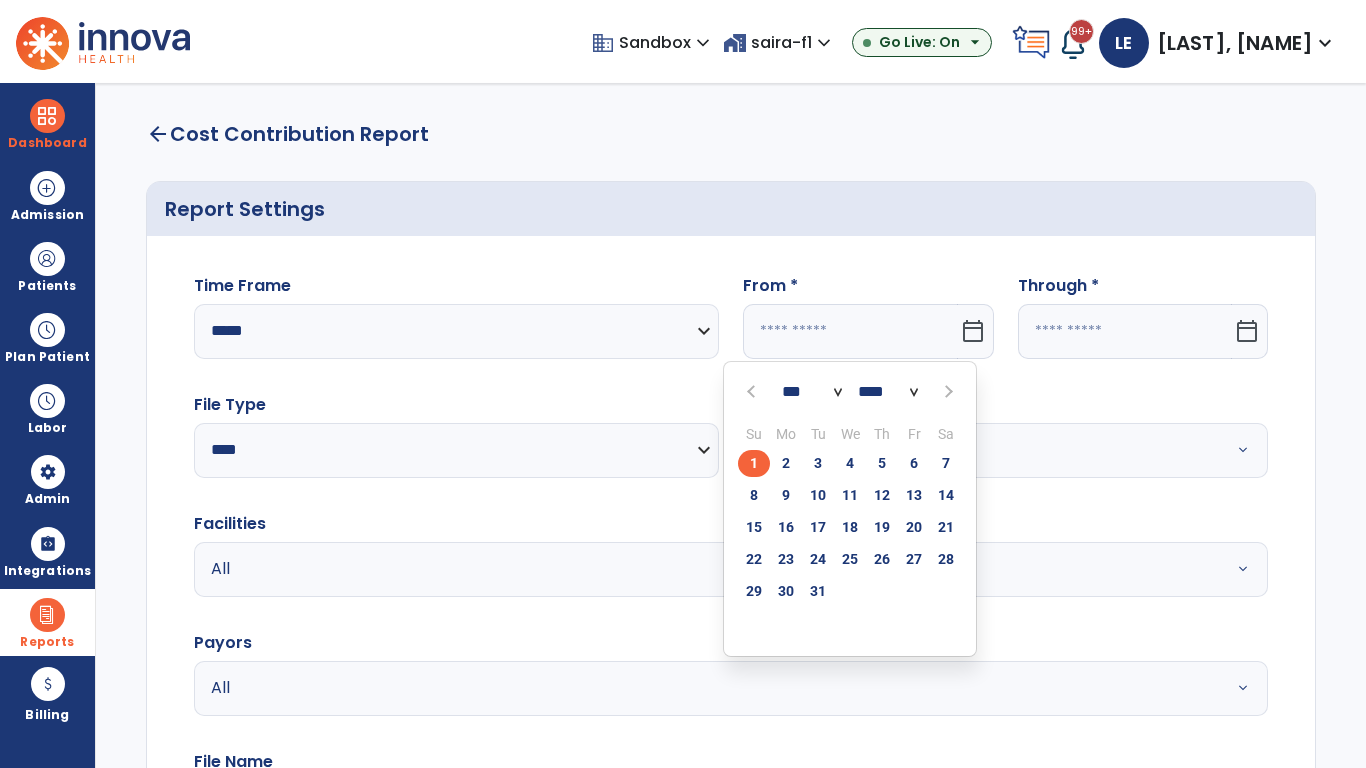 type on "*********" 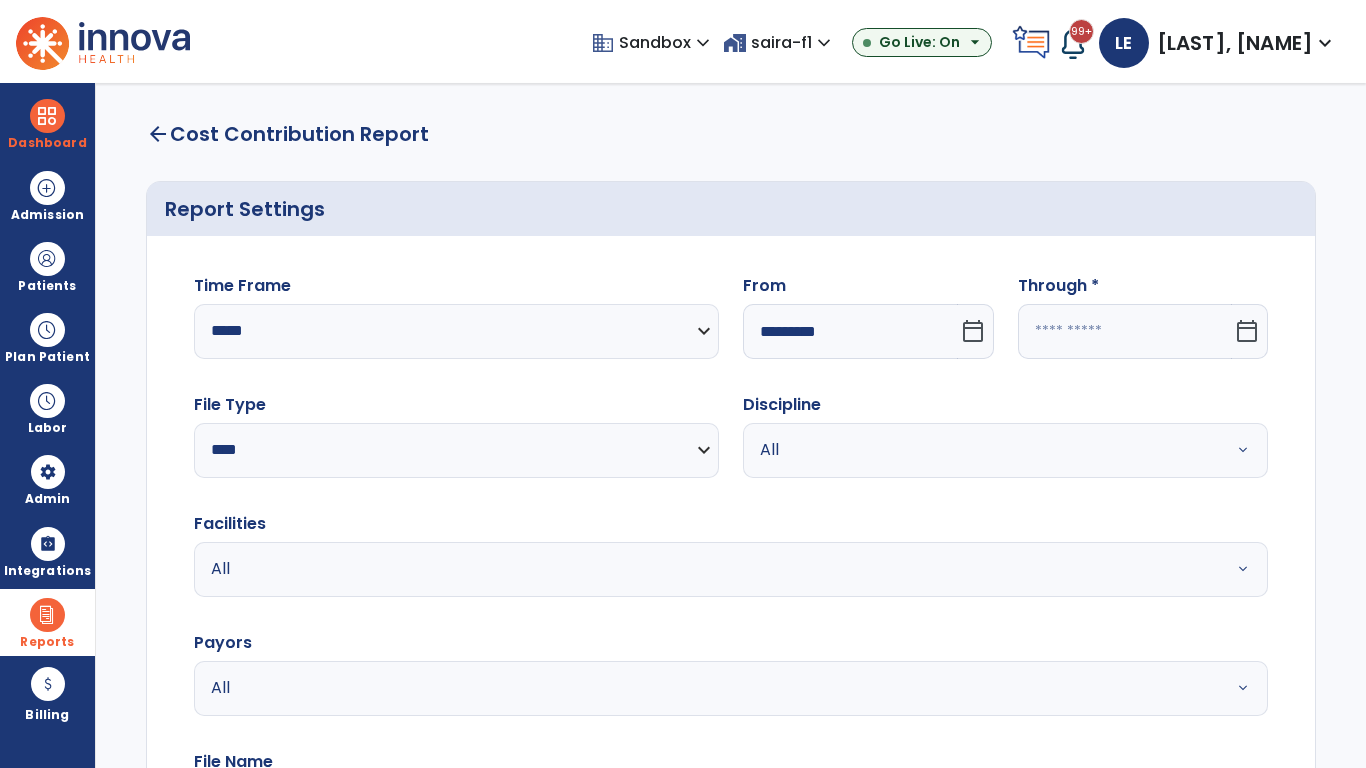 click 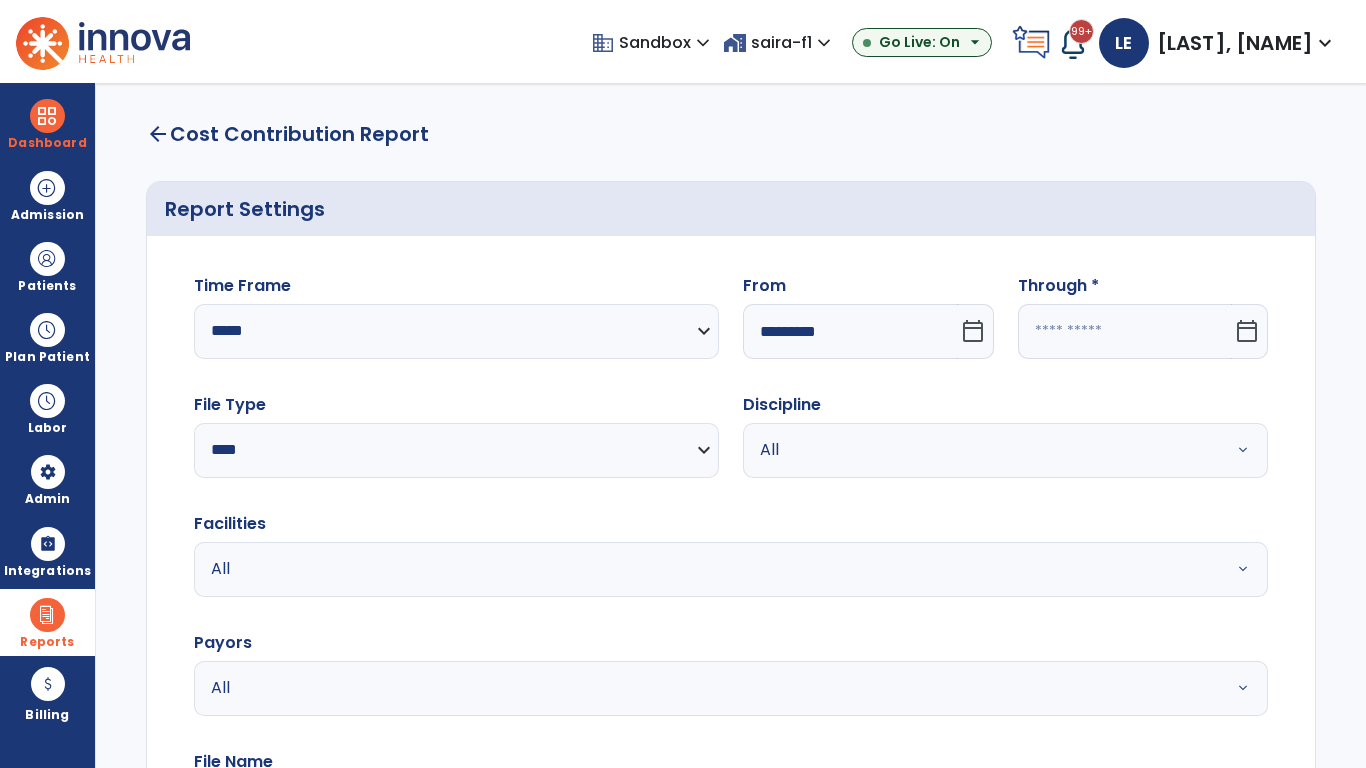 select on "*" 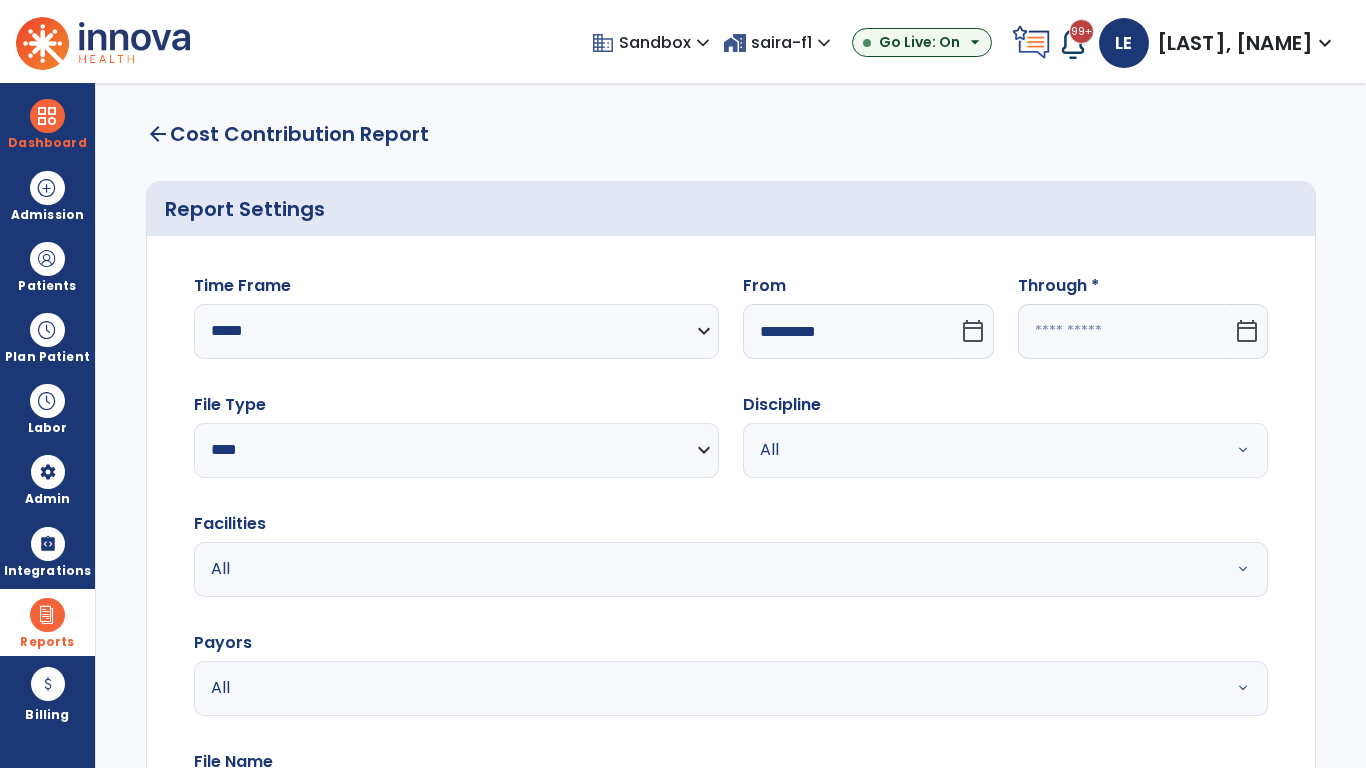 select on "****" 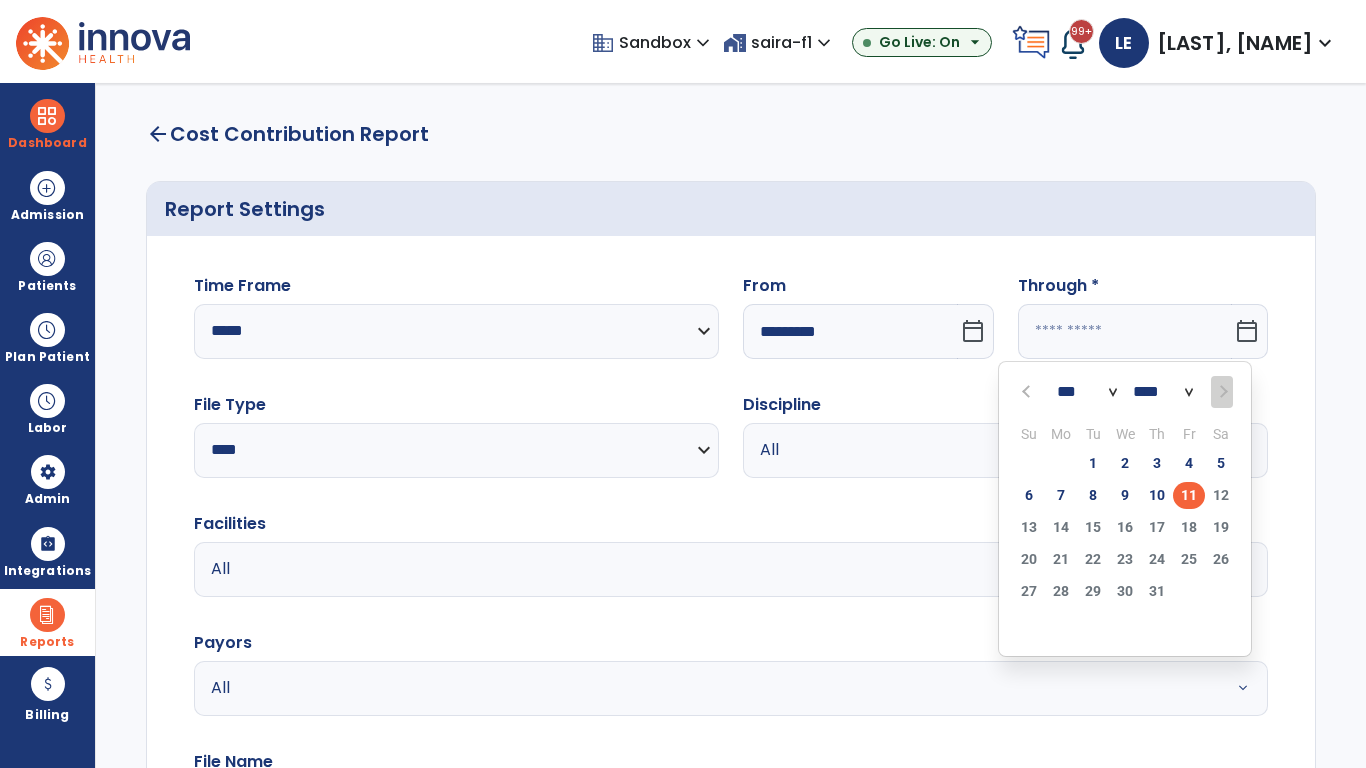 select on "*" 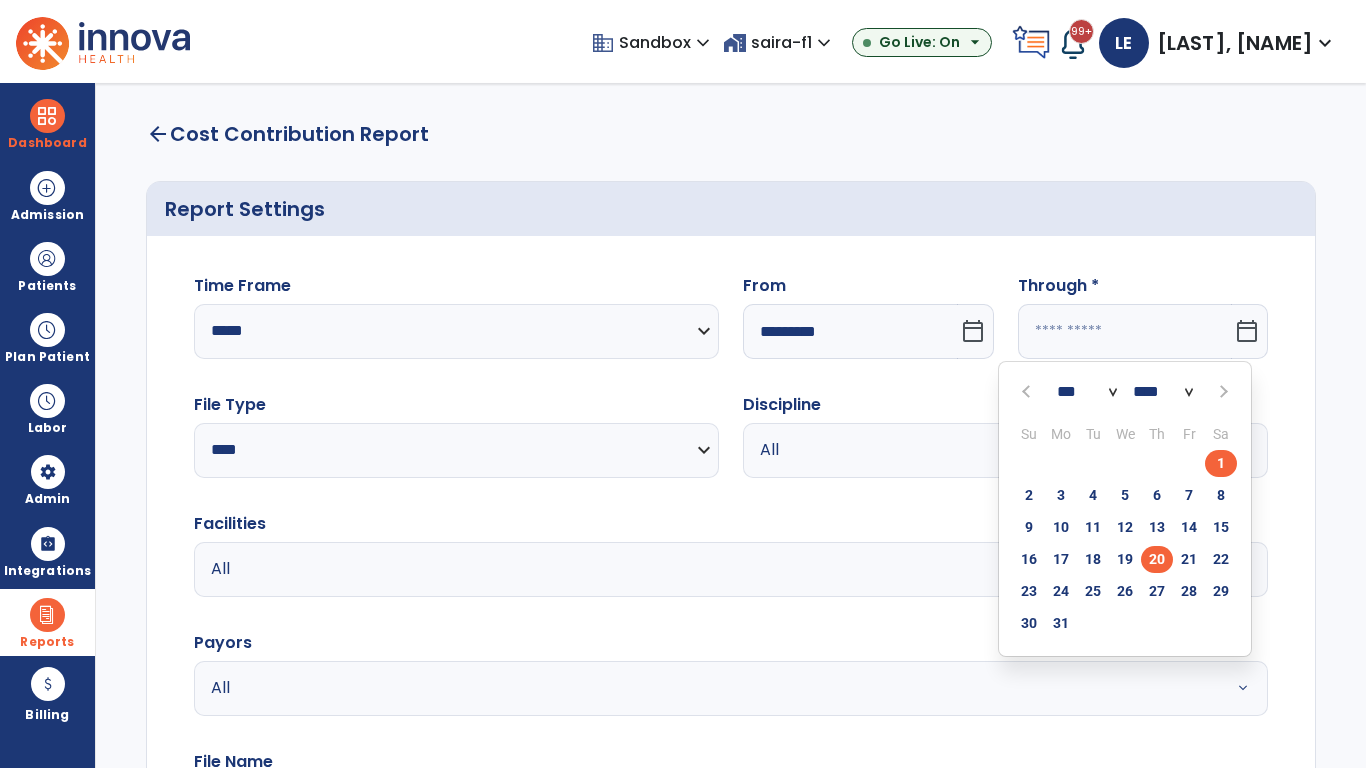 click on "20" 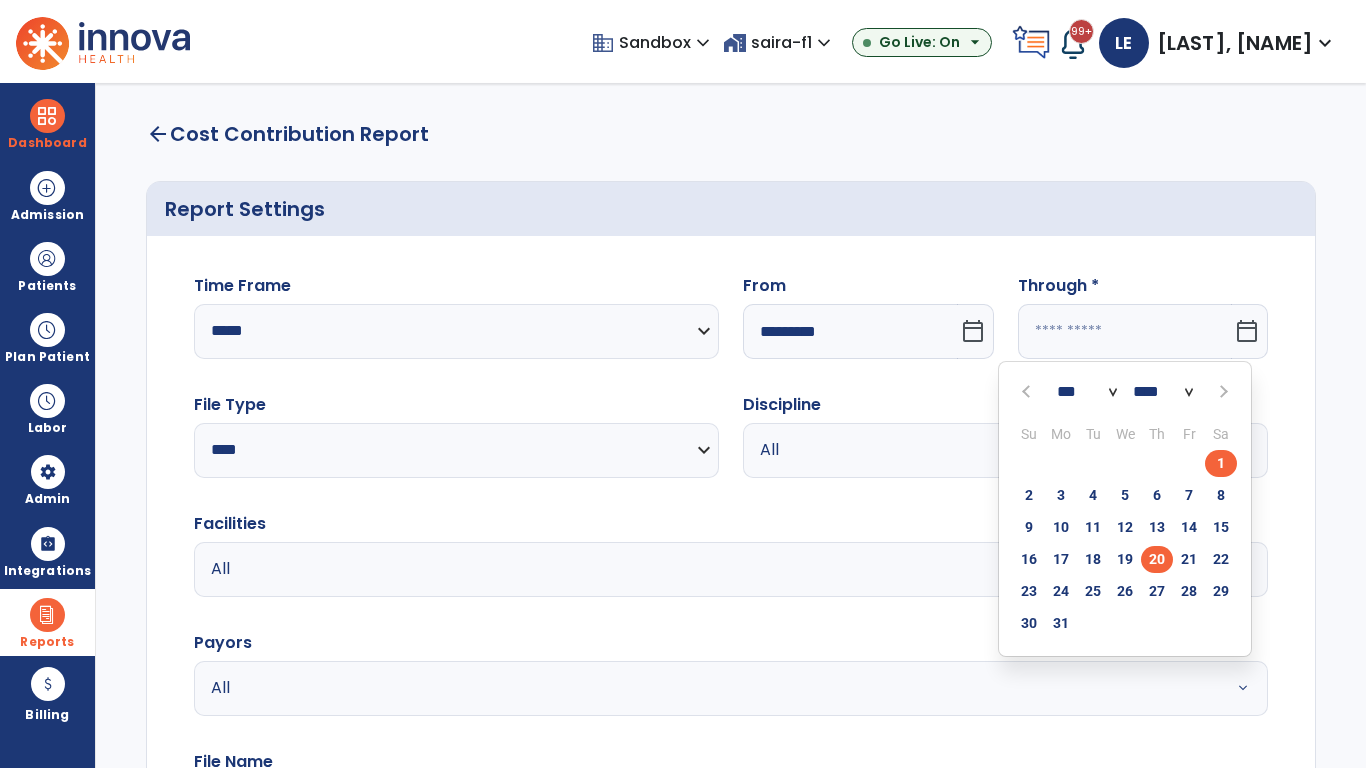 type on "**********" 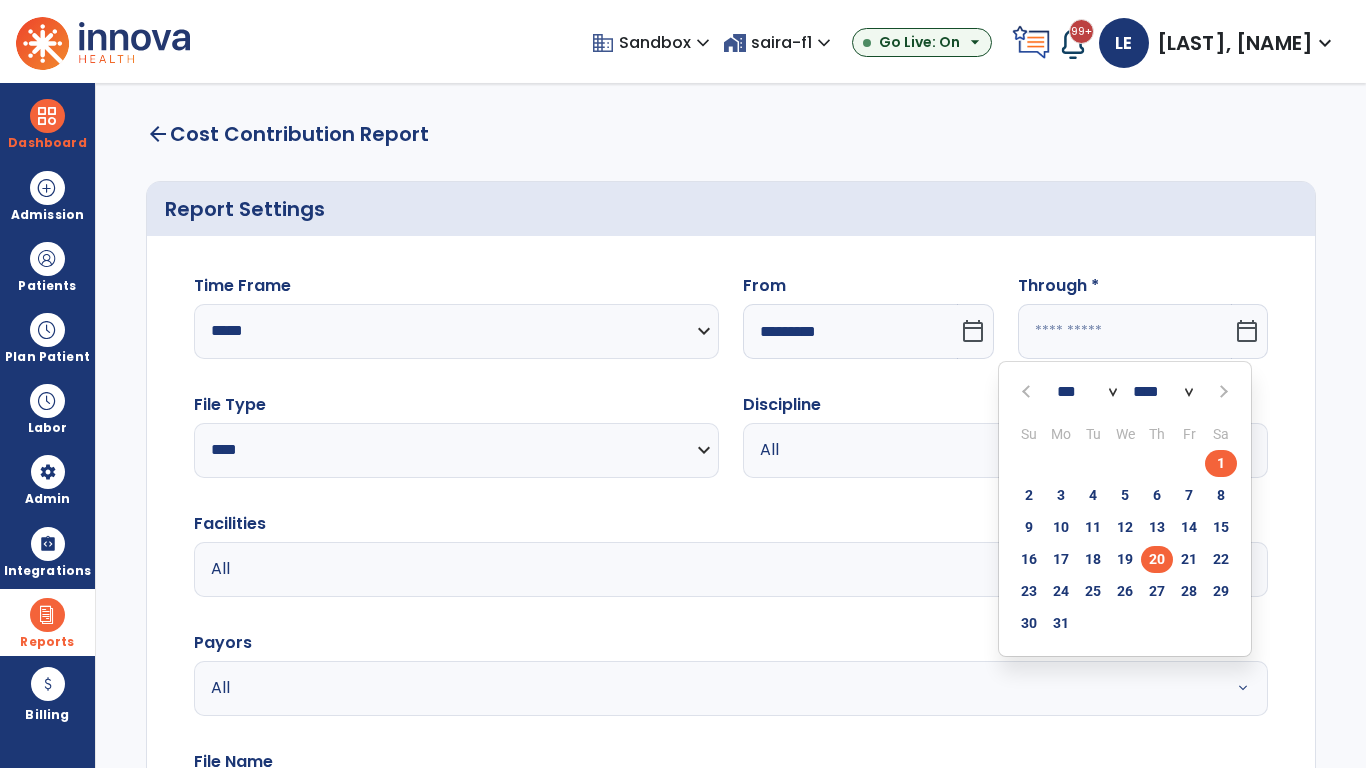 type on "*********" 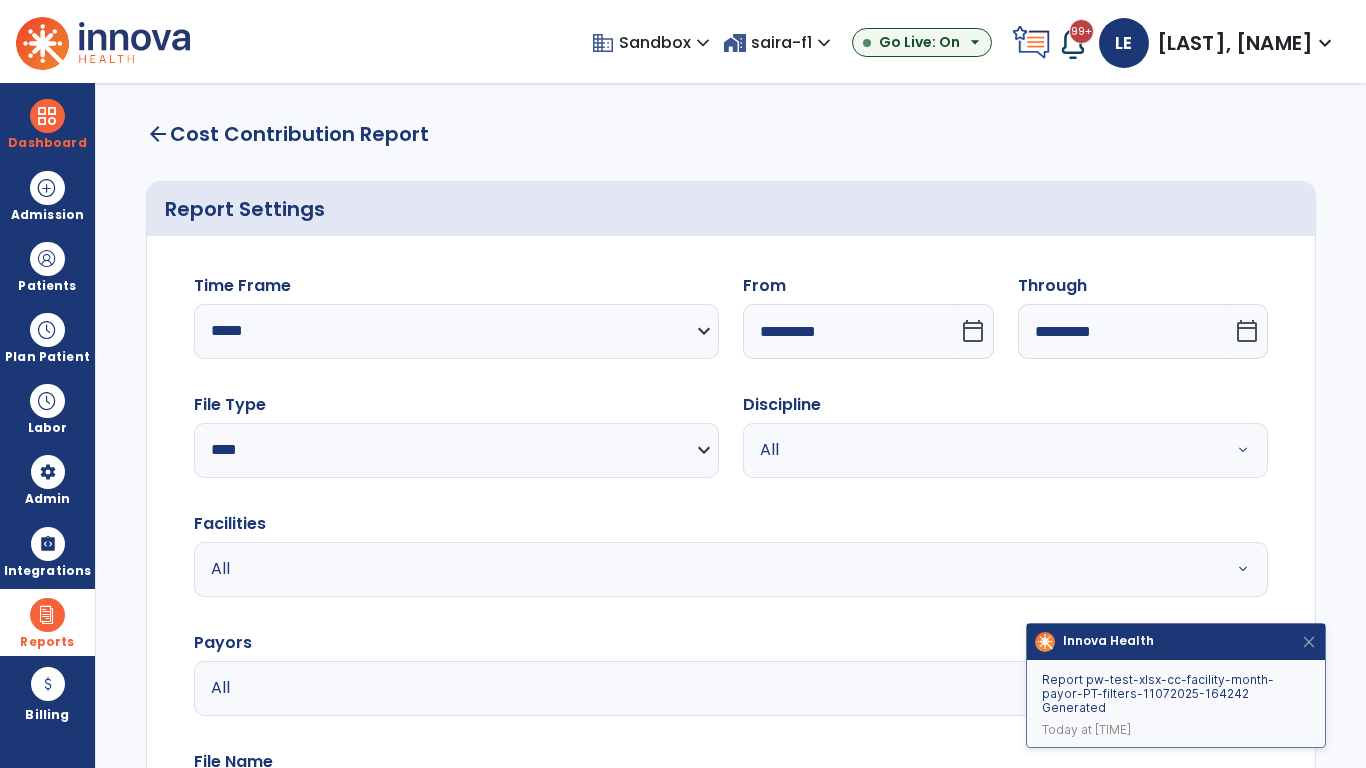 click on "All" at bounding box center (981, 450) 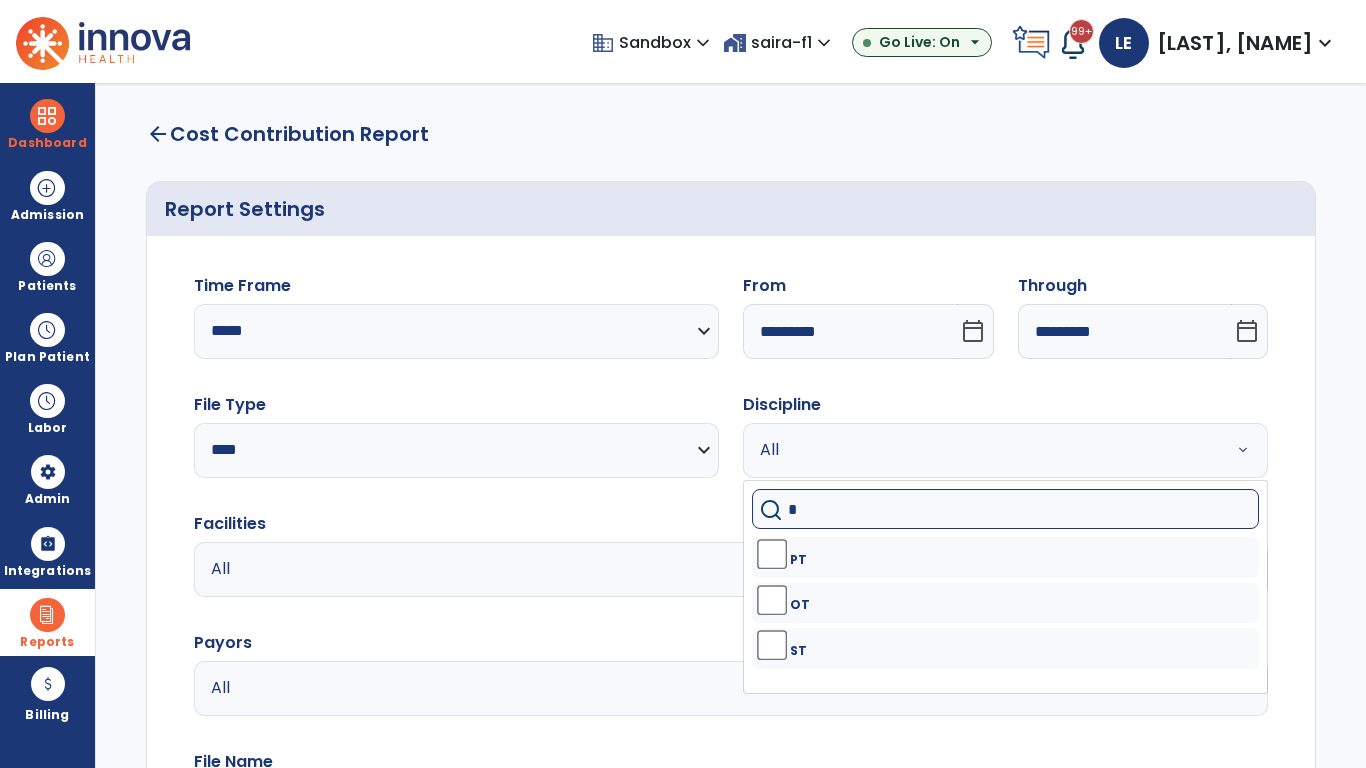 type on "**" 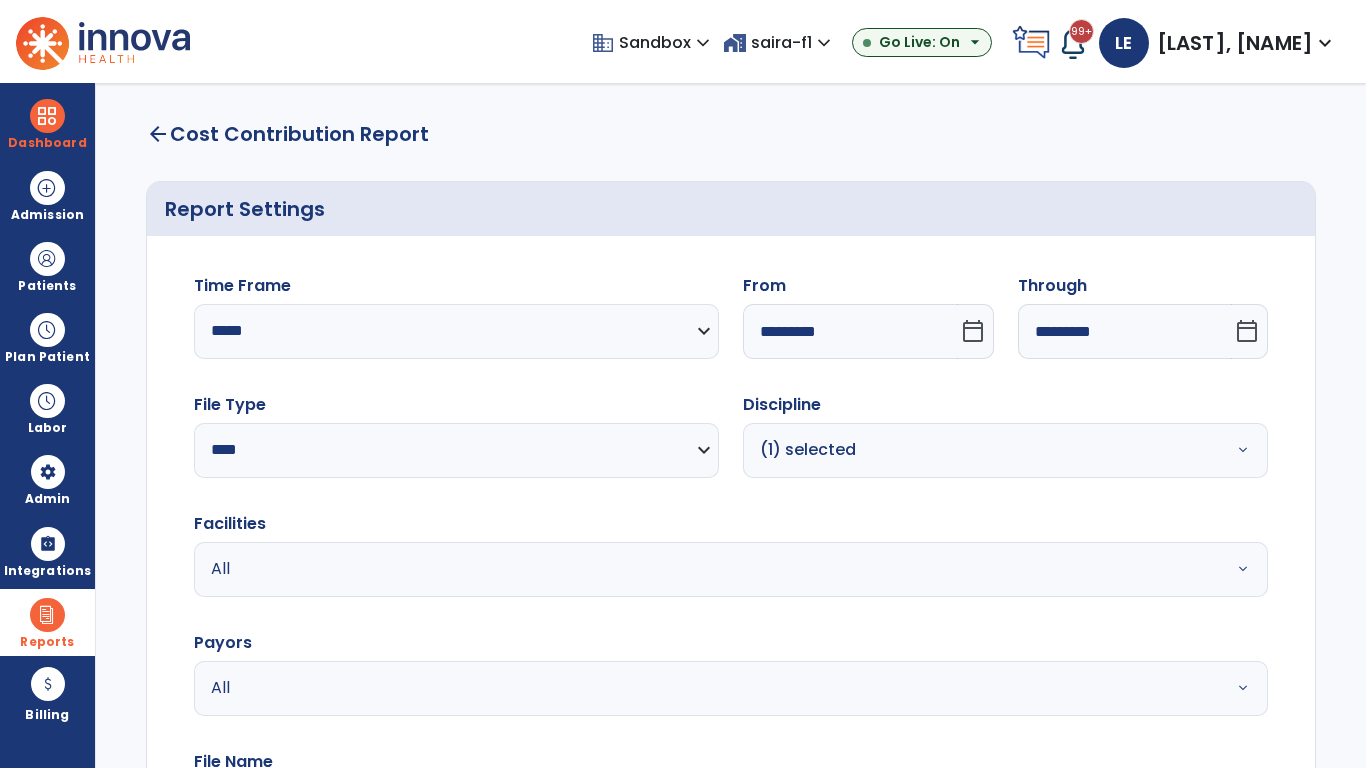 scroll, scrollTop: 51, scrollLeft: 0, axis: vertical 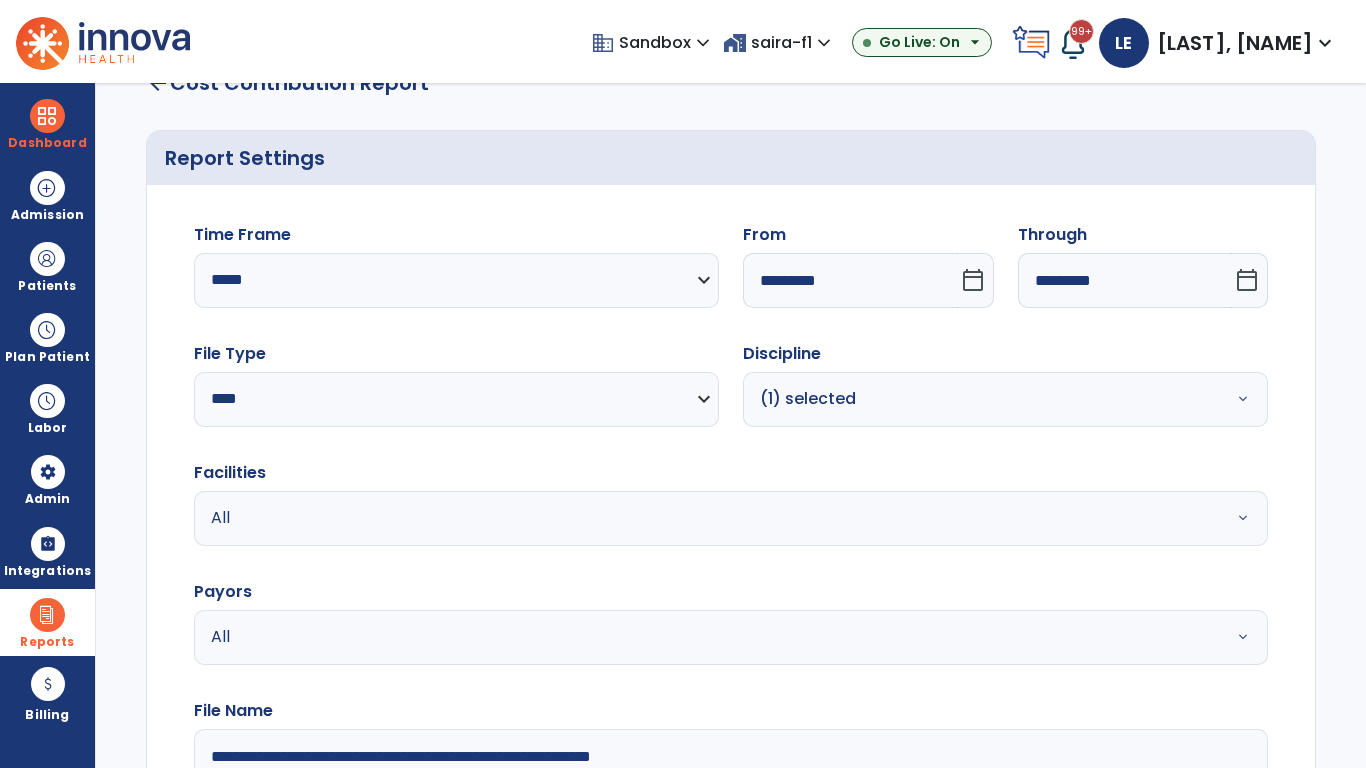 type on "**********" 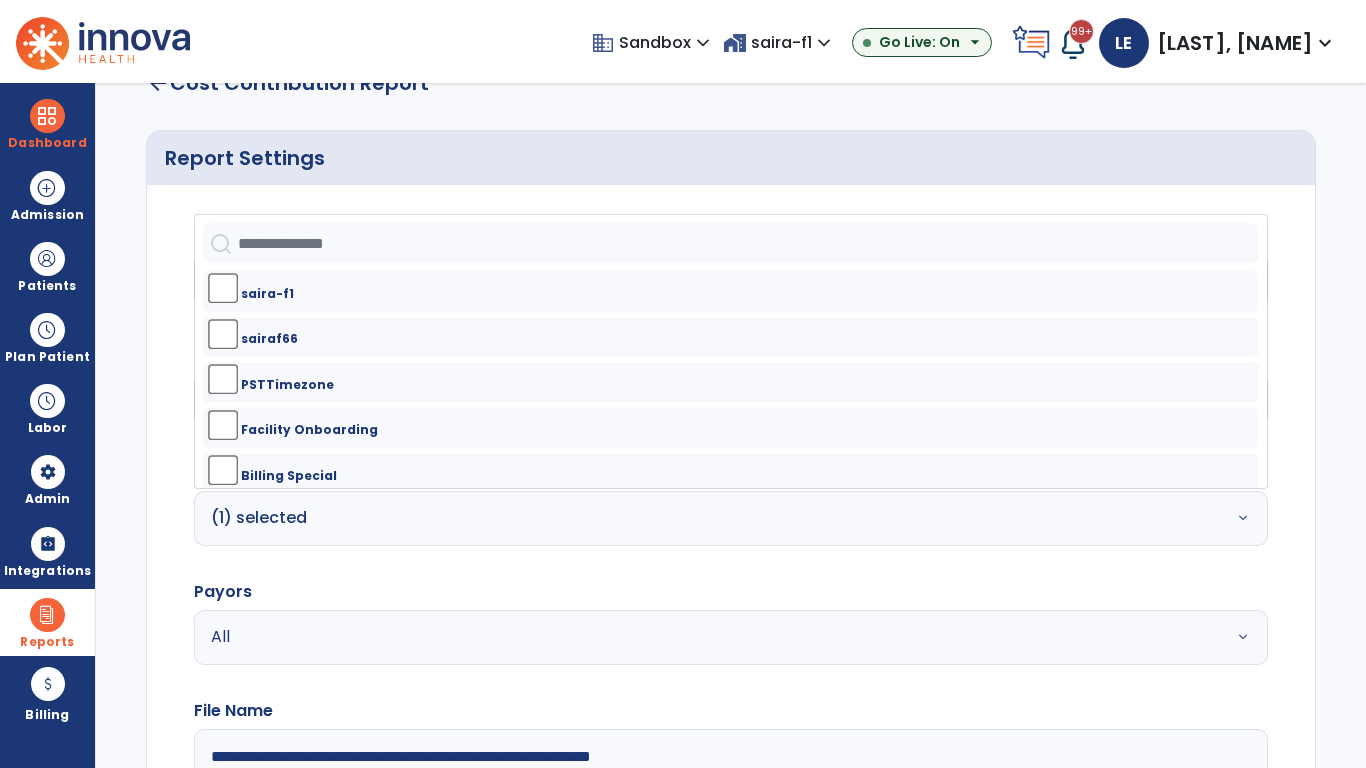 click on "All" at bounding box center (679, 637) 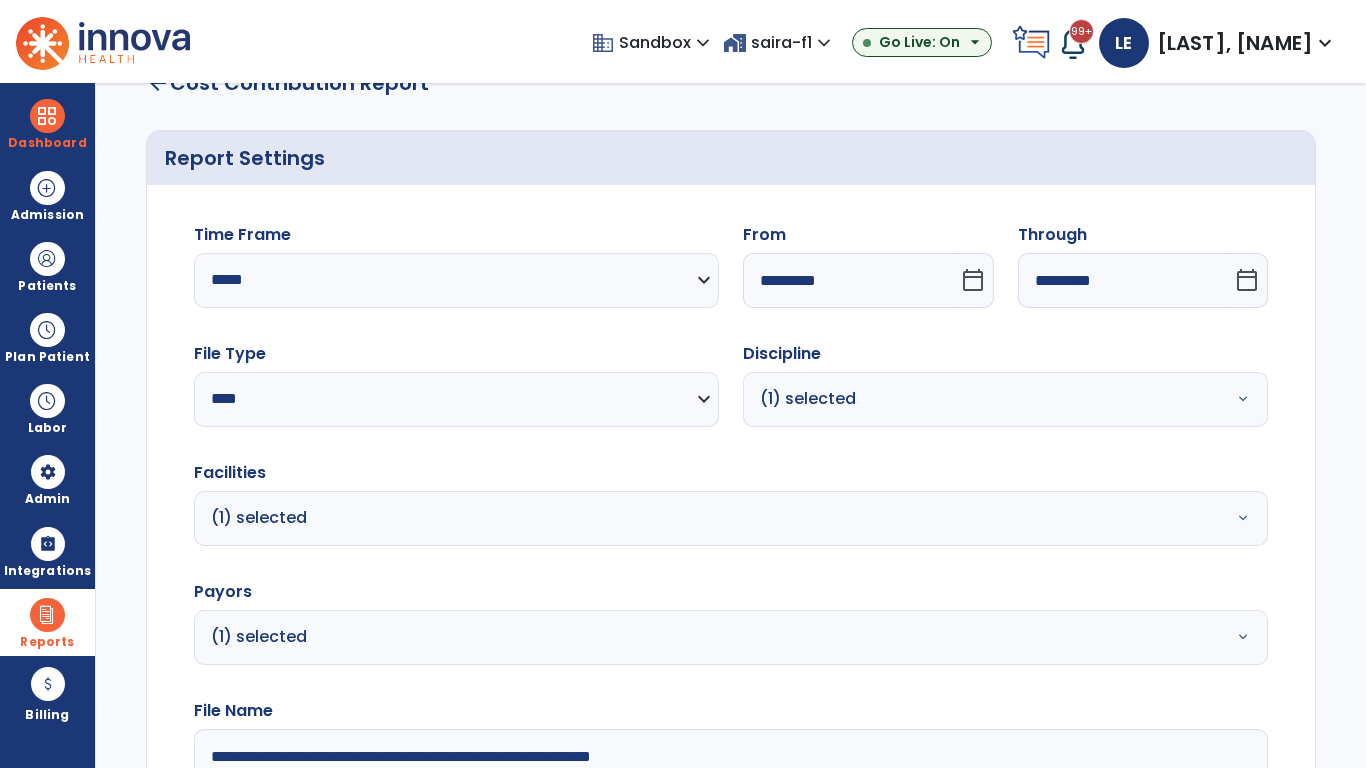scroll, scrollTop: 264, scrollLeft: 0, axis: vertical 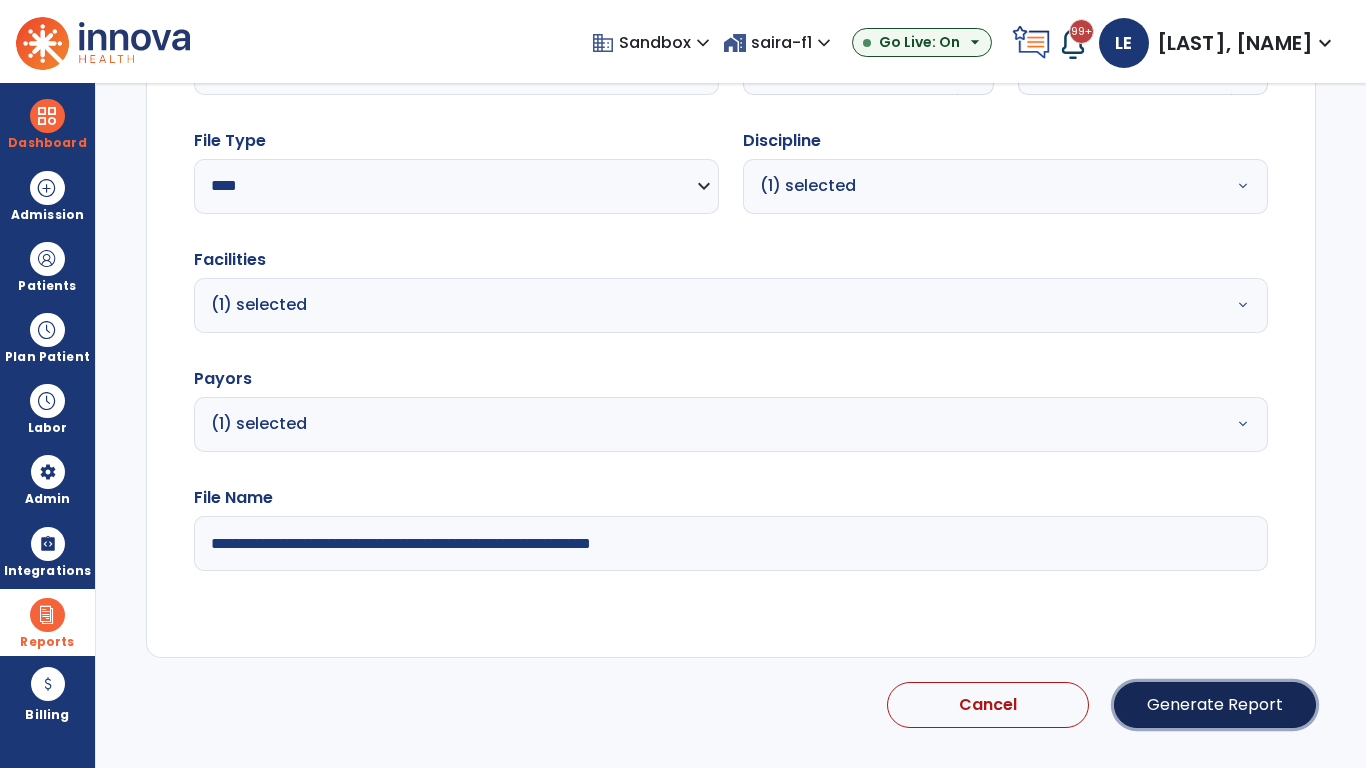 click on "Generate Report" 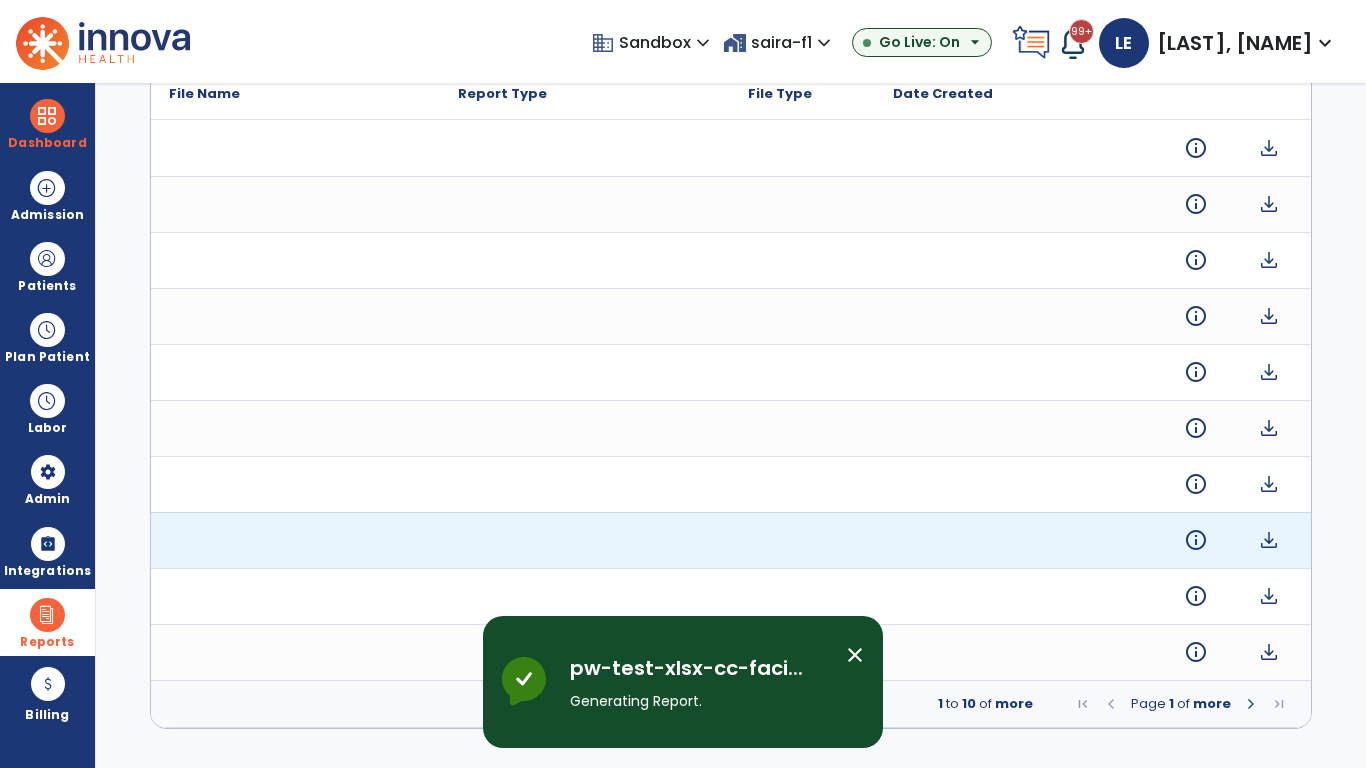 scroll, scrollTop: 0, scrollLeft: 0, axis: both 